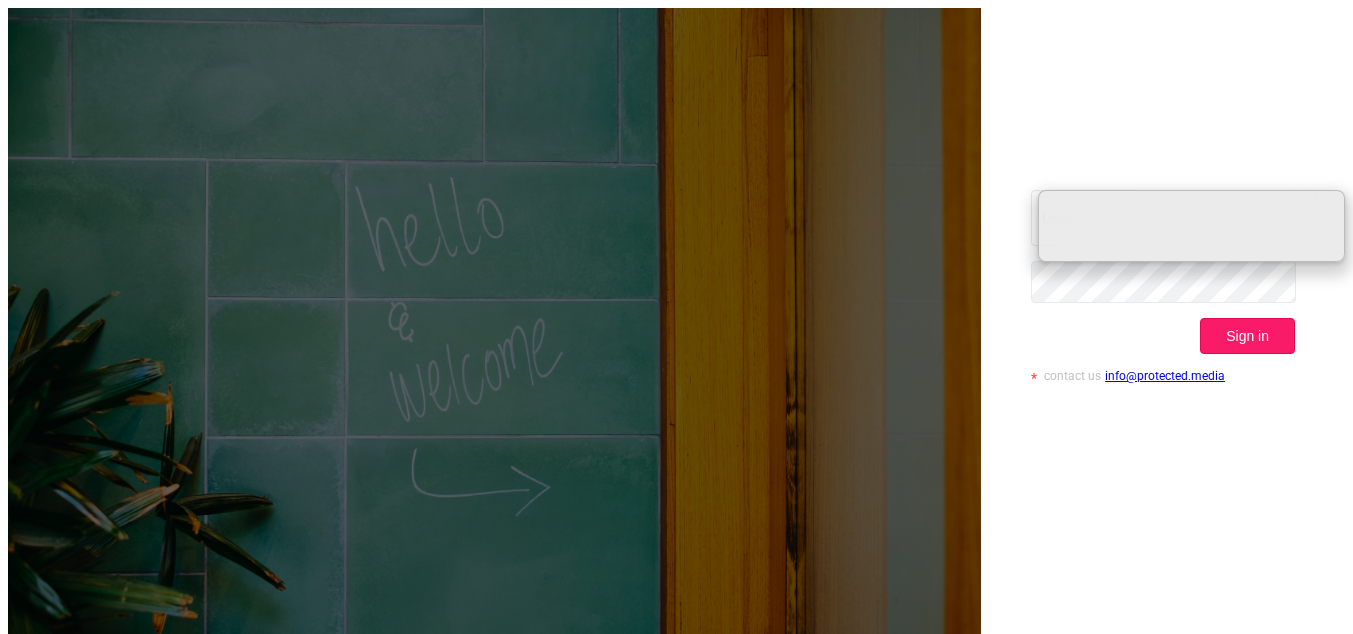 scroll, scrollTop: 0, scrollLeft: 0, axis: both 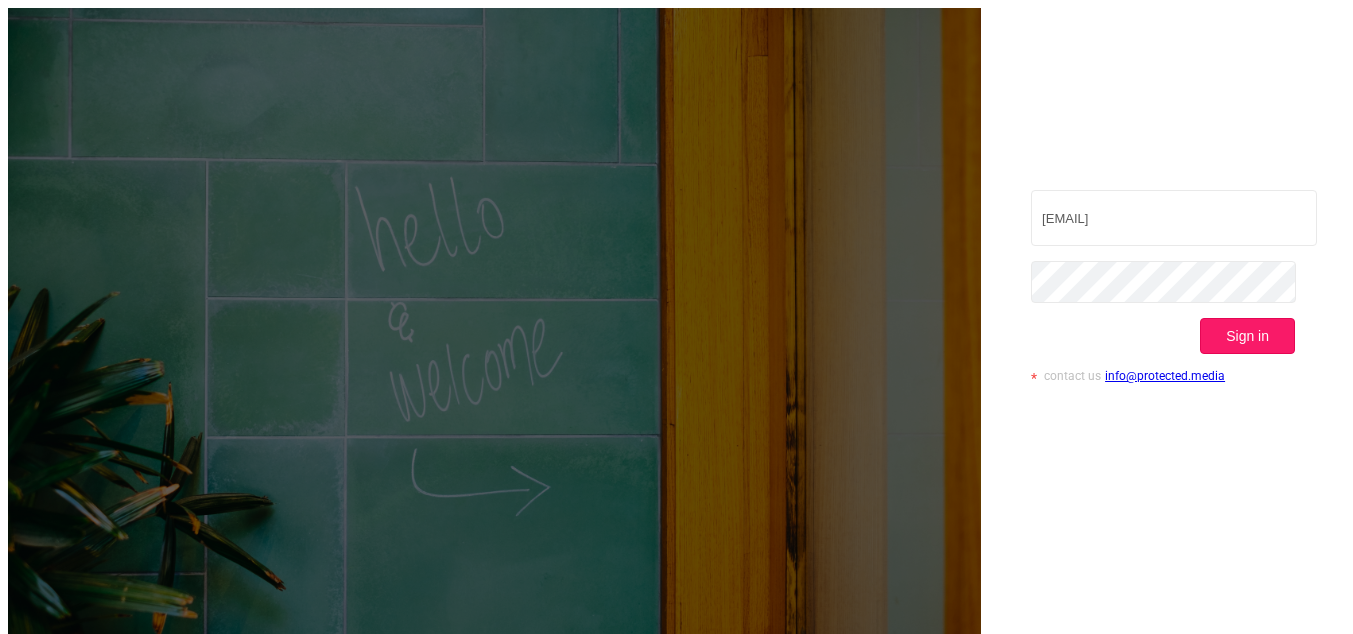 click on "Sign in" at bounding box center [1247, 336] 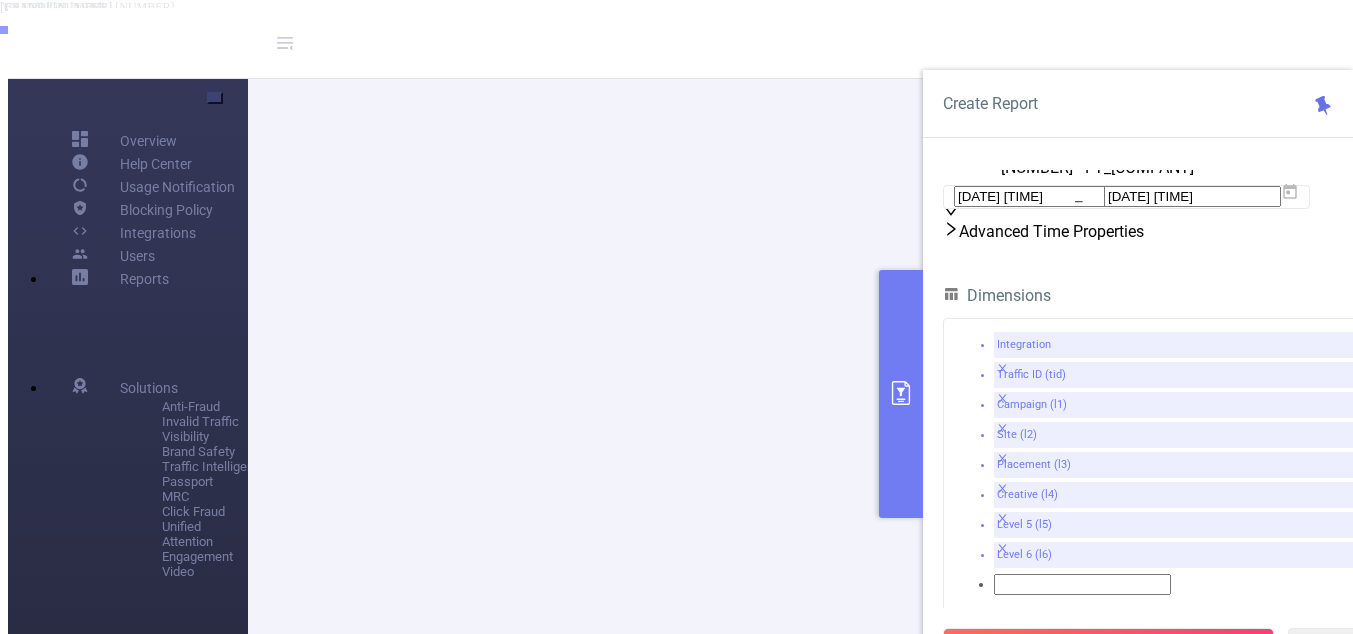 scroll, scrollTop: 377, scrollLeft: 0, axis: vertical 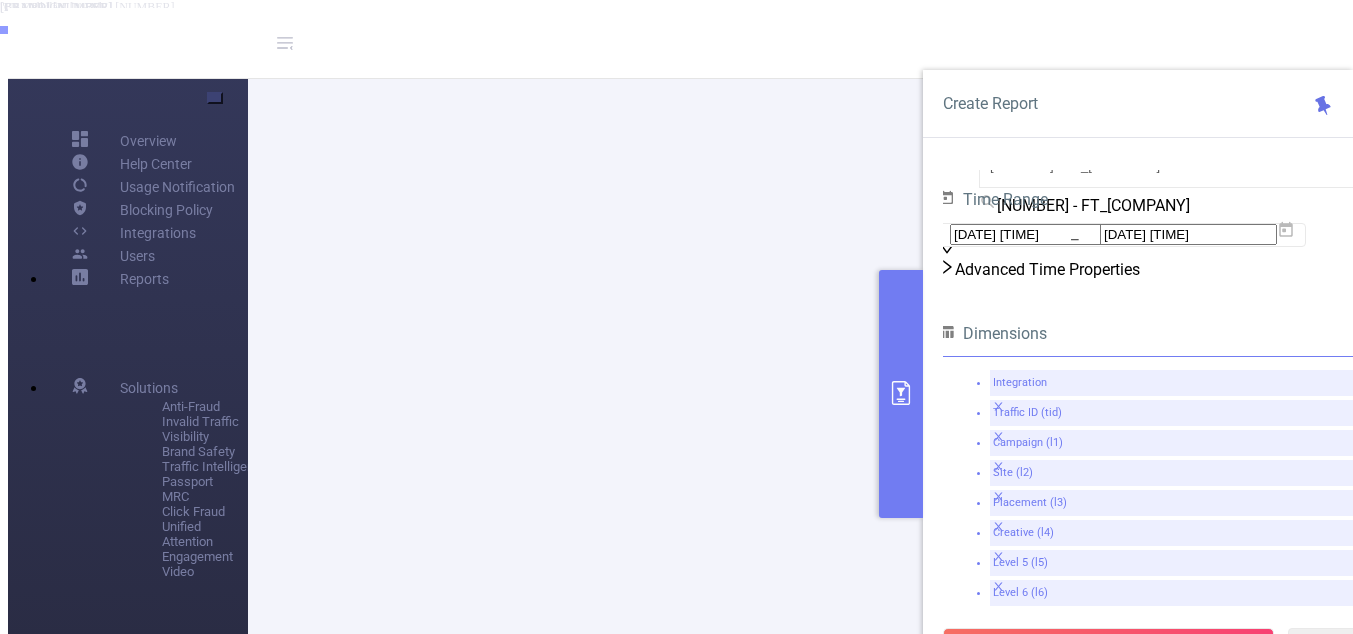 click at bounding box center [998, 406] 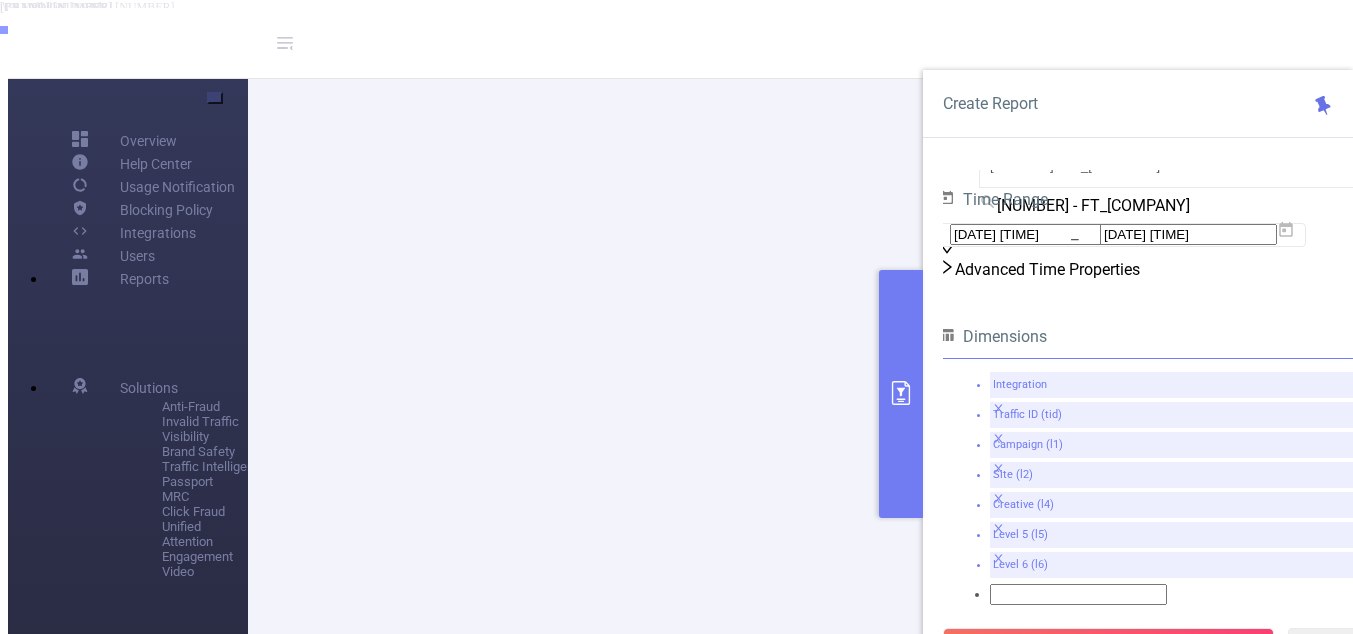 click at bounding box center [998, 408] 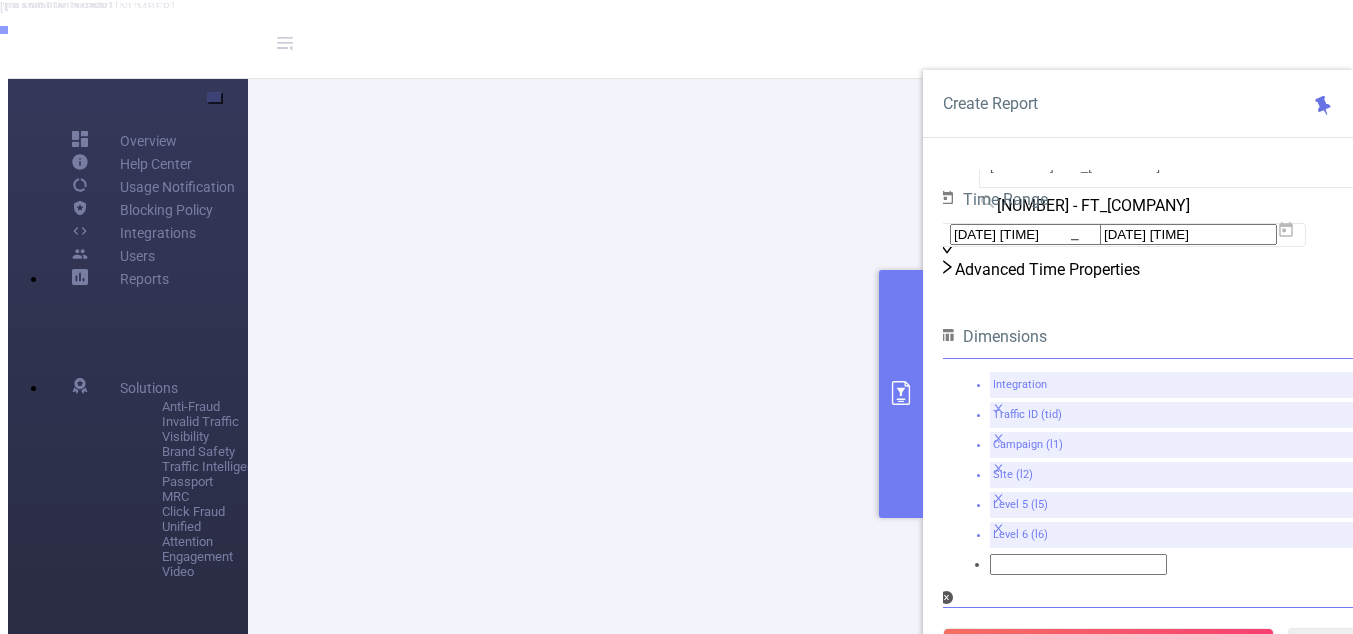 click at bounding box center [998, 408] 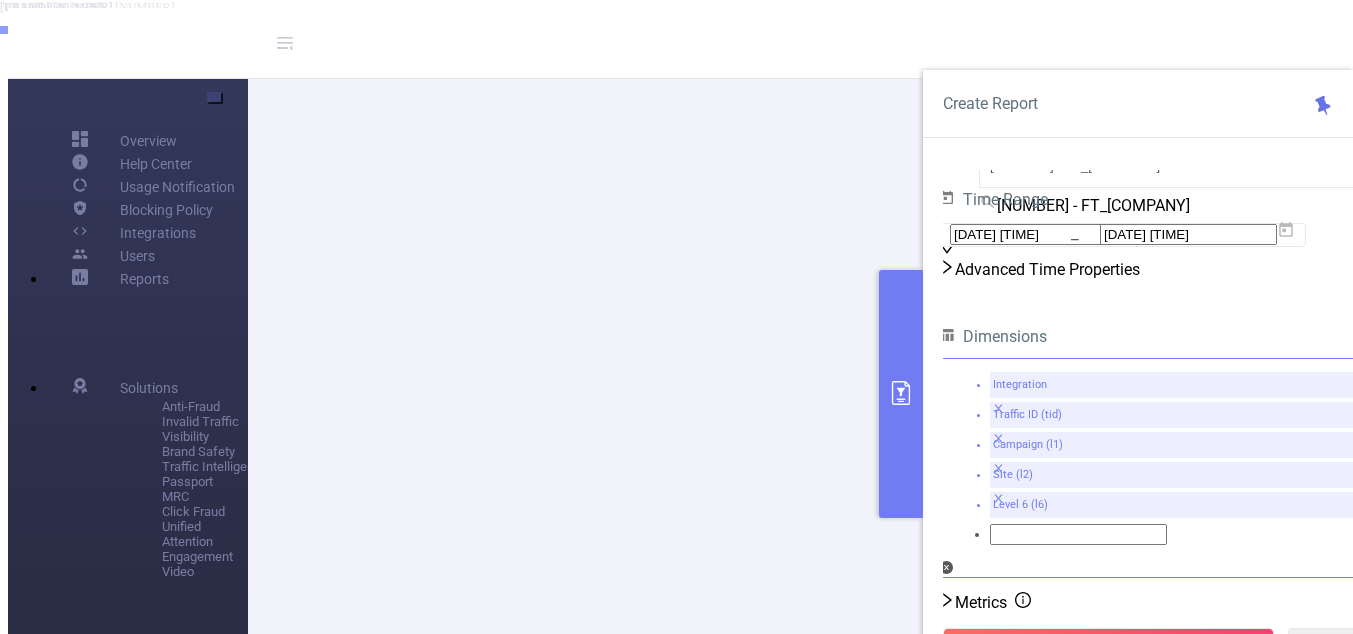 click at bounding box center (998, 408) 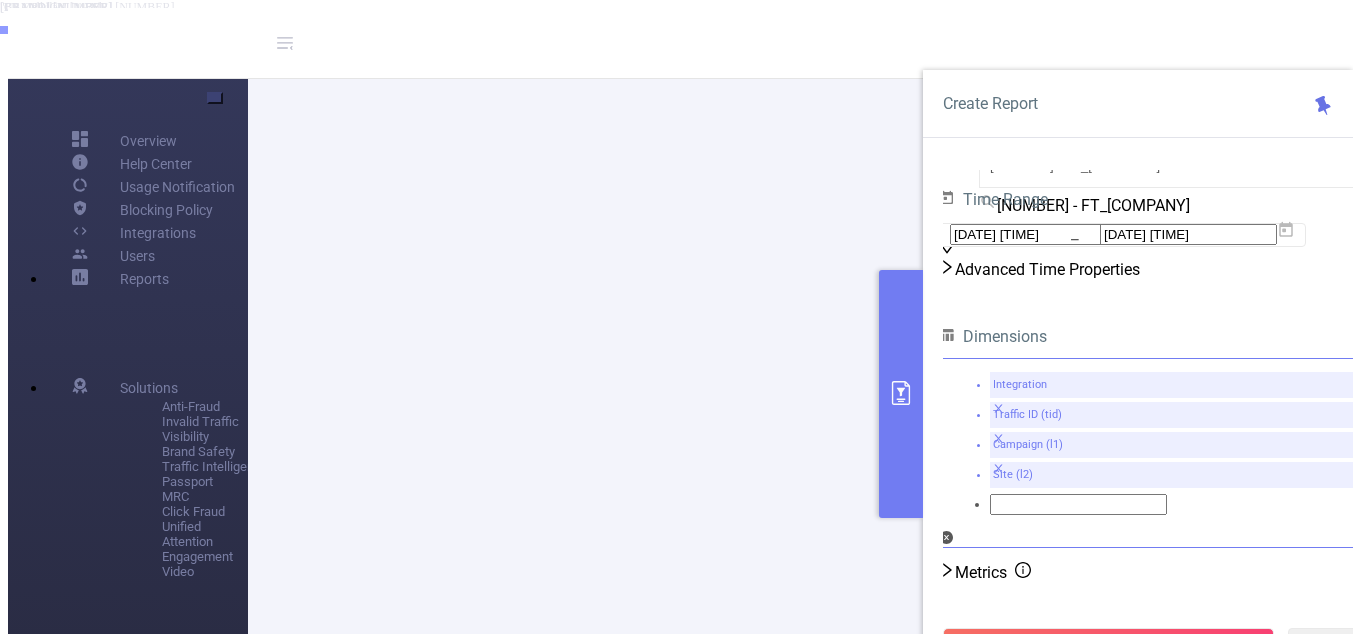 click at bounding box center [998, 408] 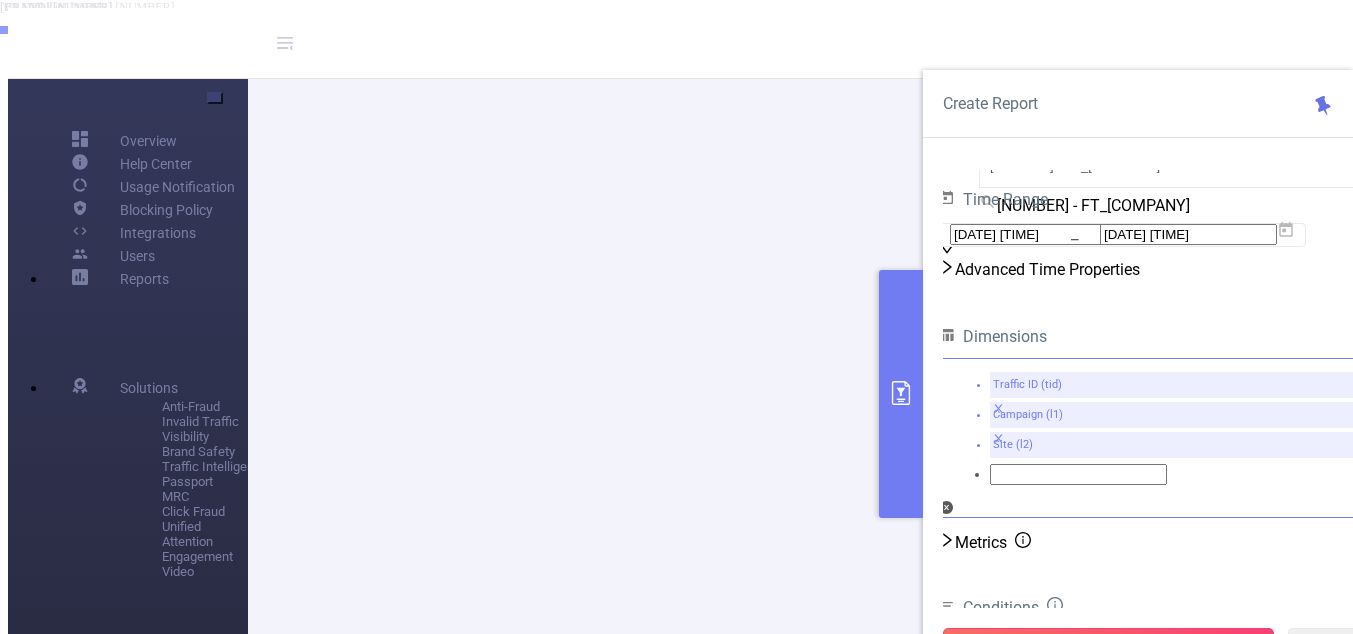 click on "Run Report" at bounding box center [1108, 646] 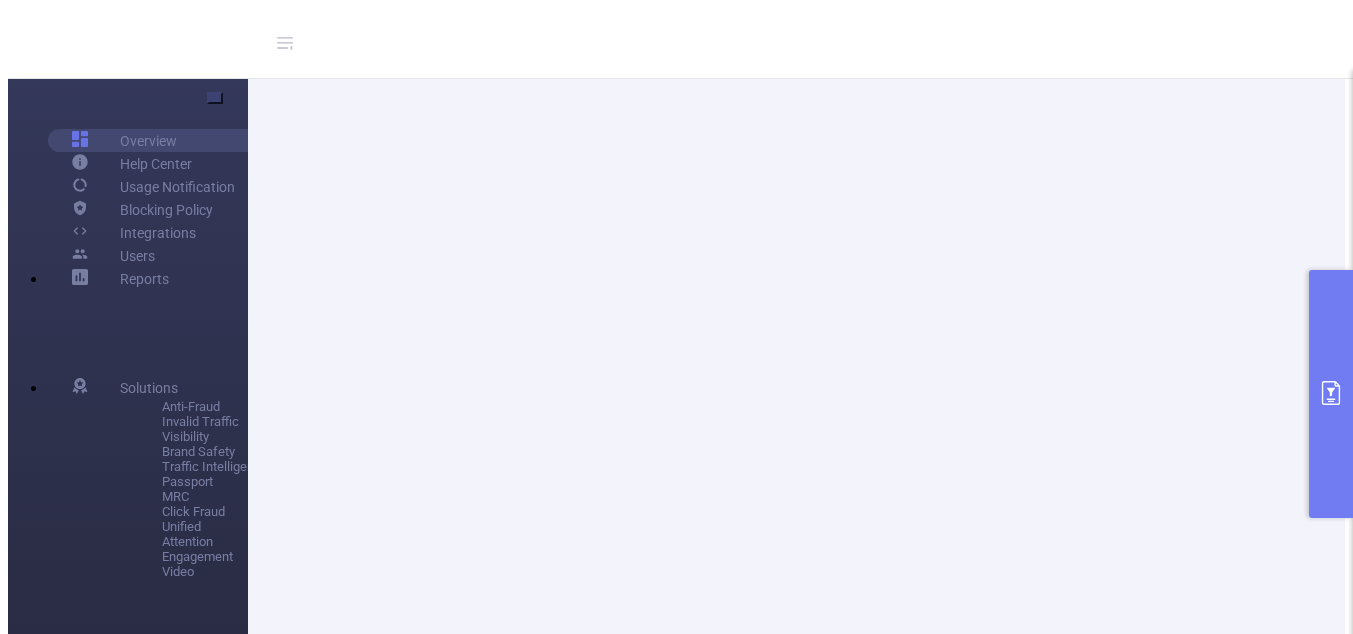 scroll, scrollTop: 373, scrollLeft: 0, axis: vertical 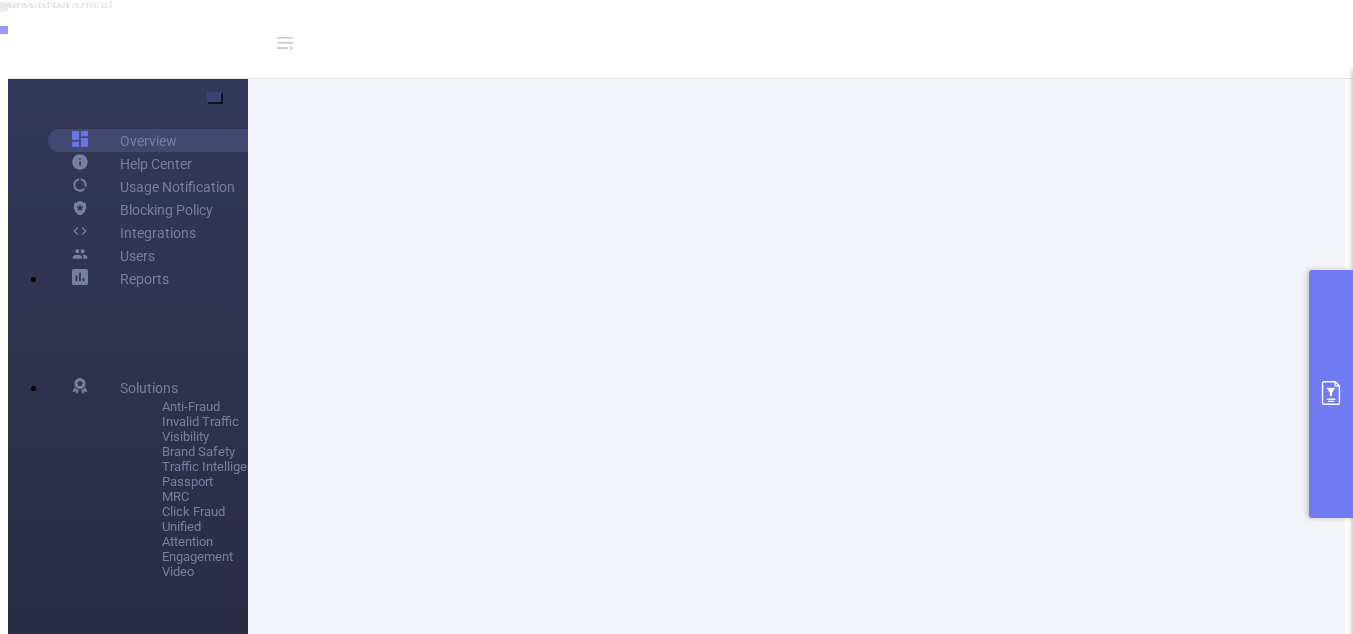 click at bounding box center (1331, 393) 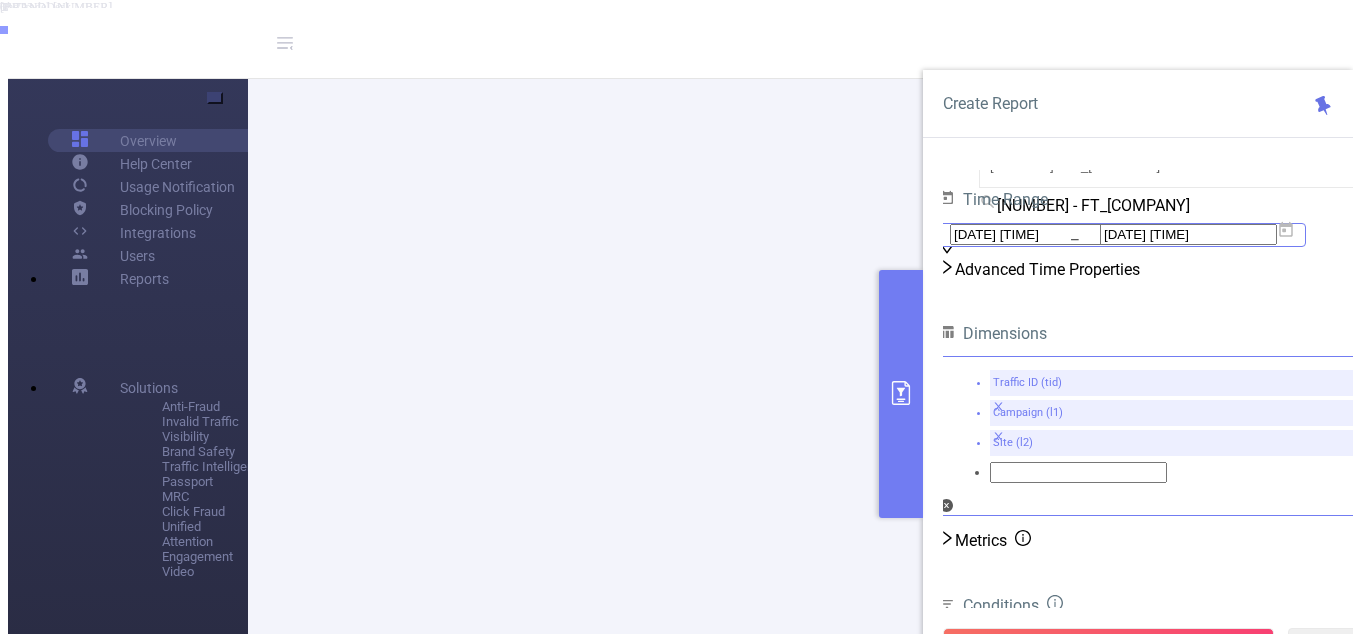 click at bounding box center (1286, 230) 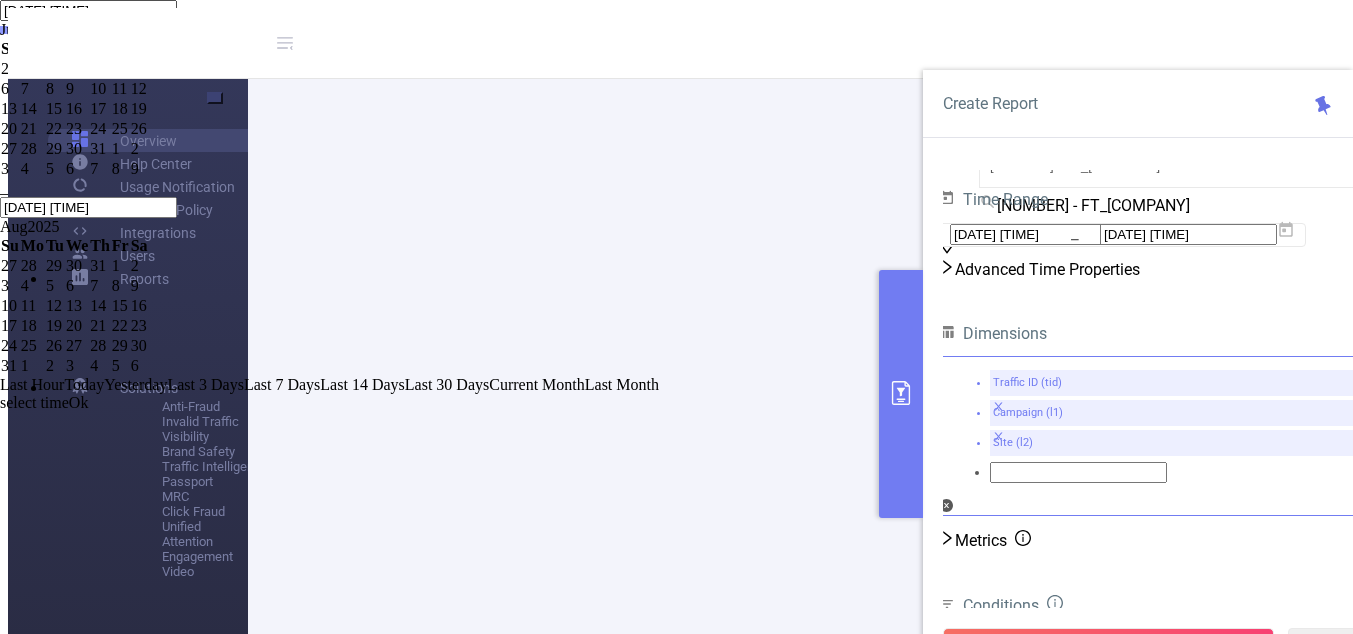 click at bounding box center (0, 29) 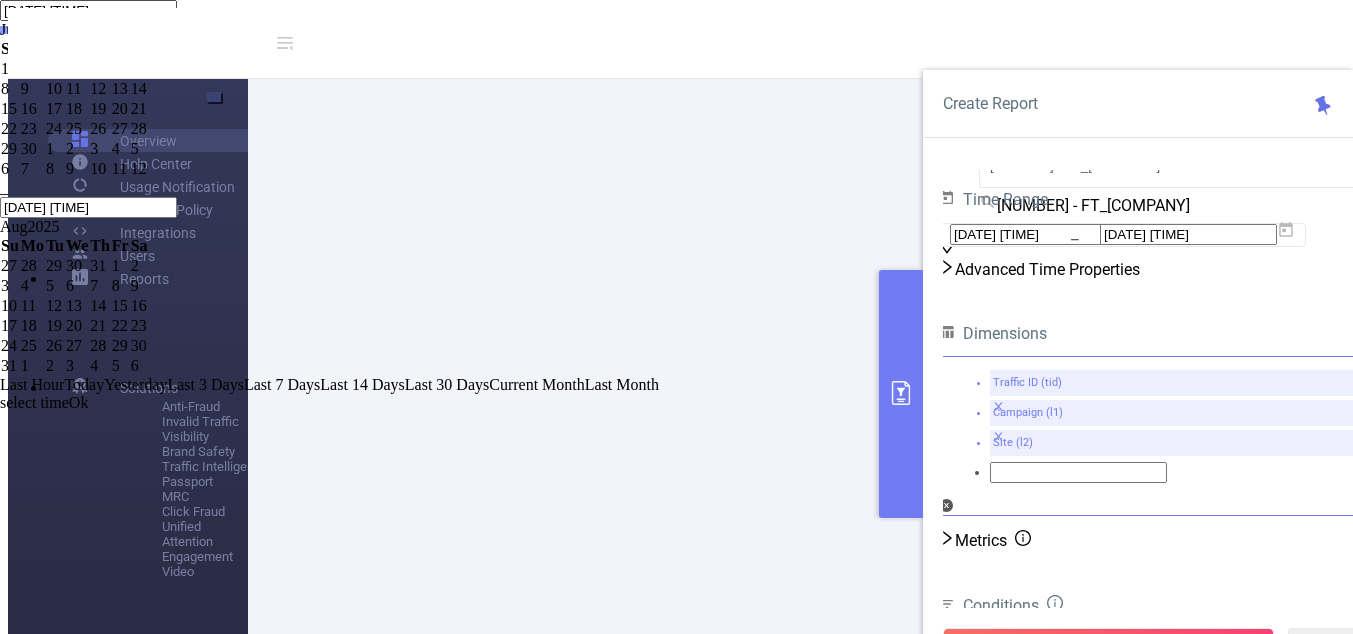click on "1" at bounding box center [10, 69] 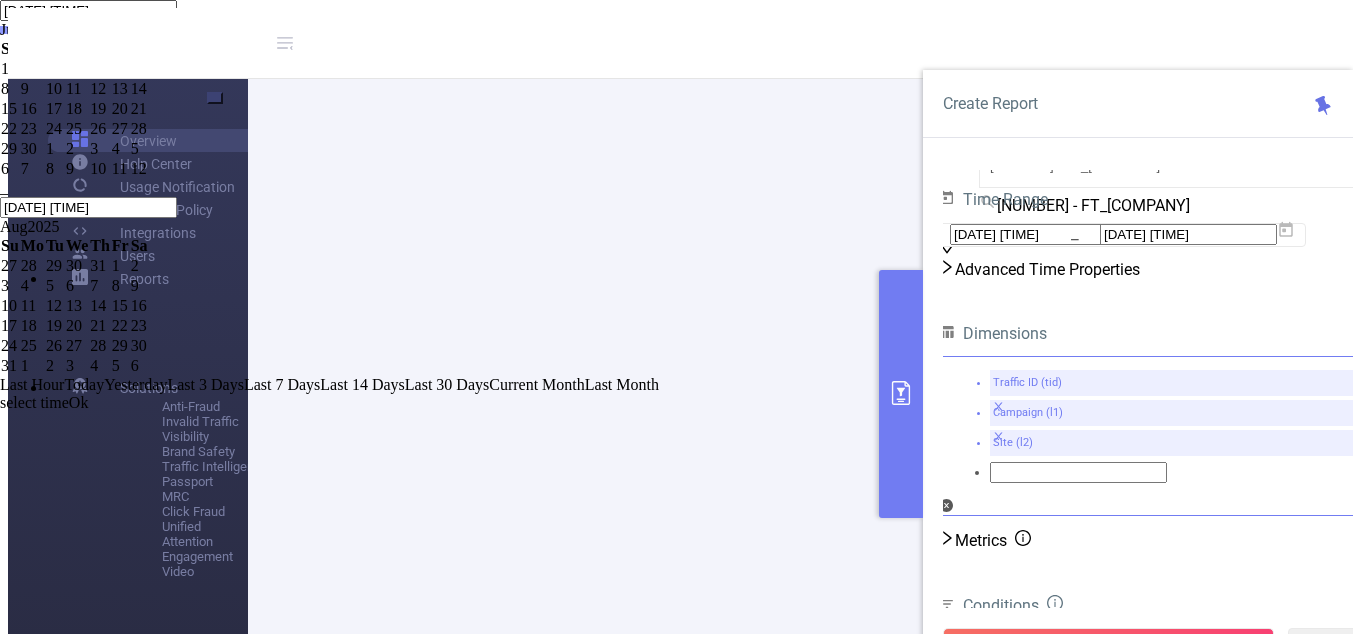 click on "Ok" at bounding box center (79, 402) 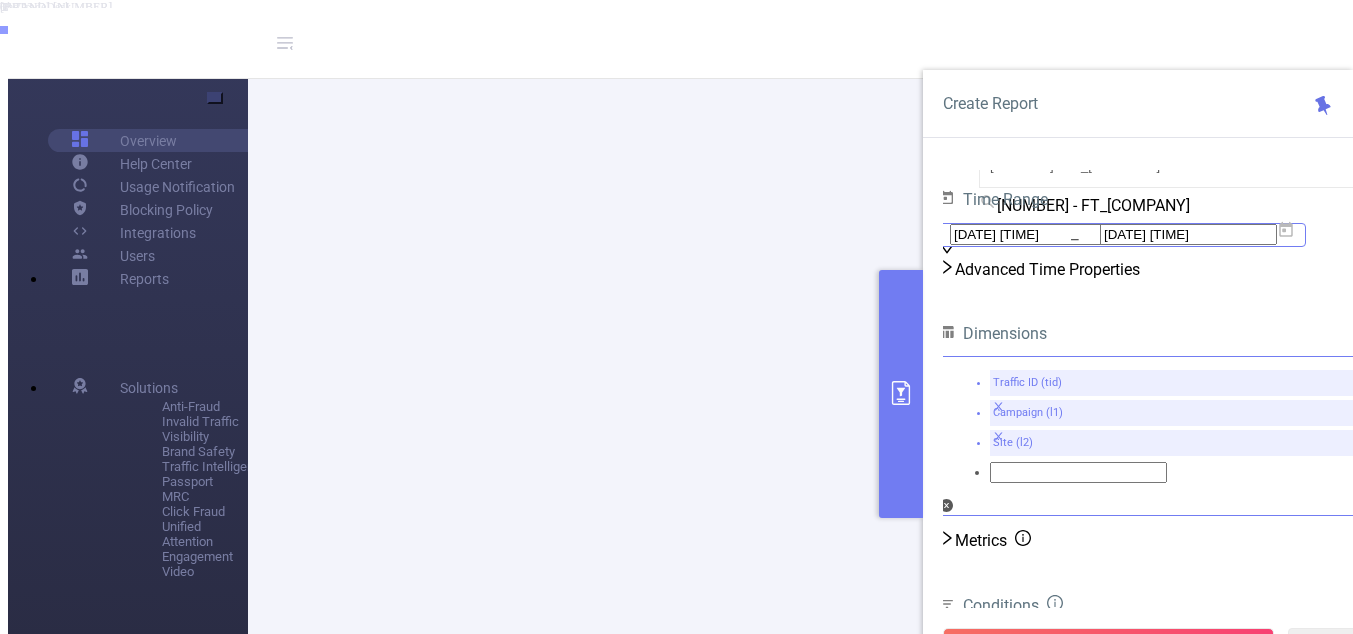 click on "[DATE] [TIME]" at bounding box center (1038, 234) 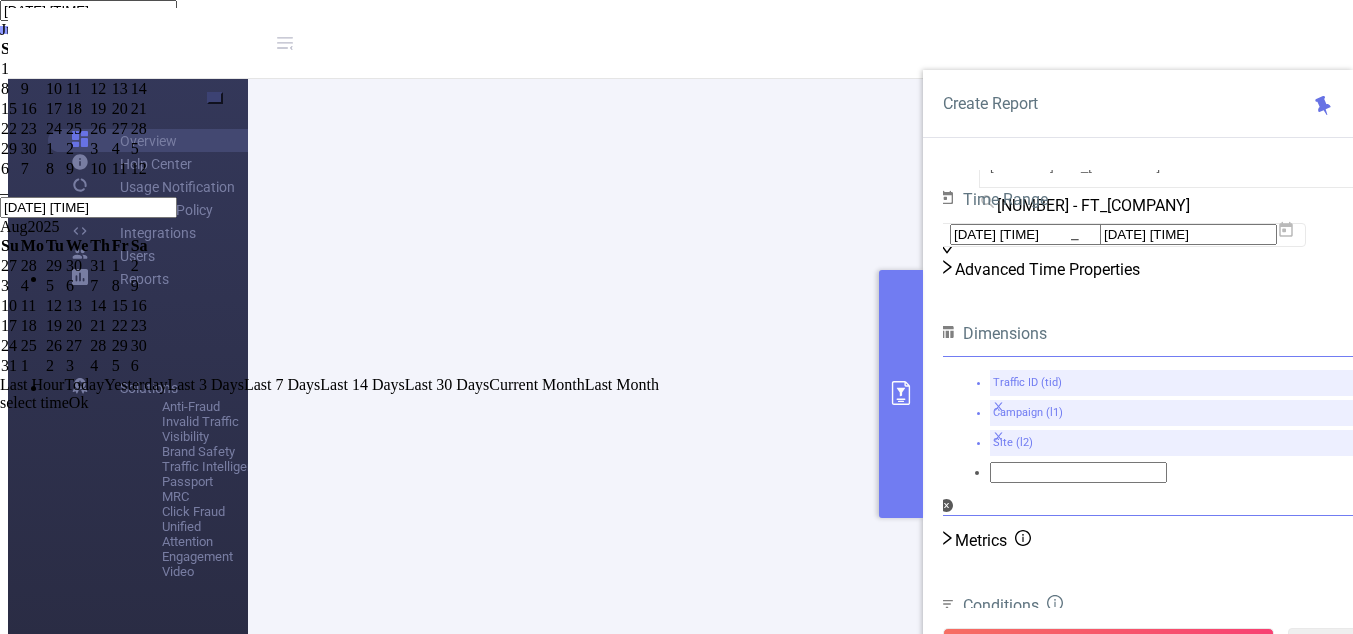 click on "1" at bounding box center [10, 69] 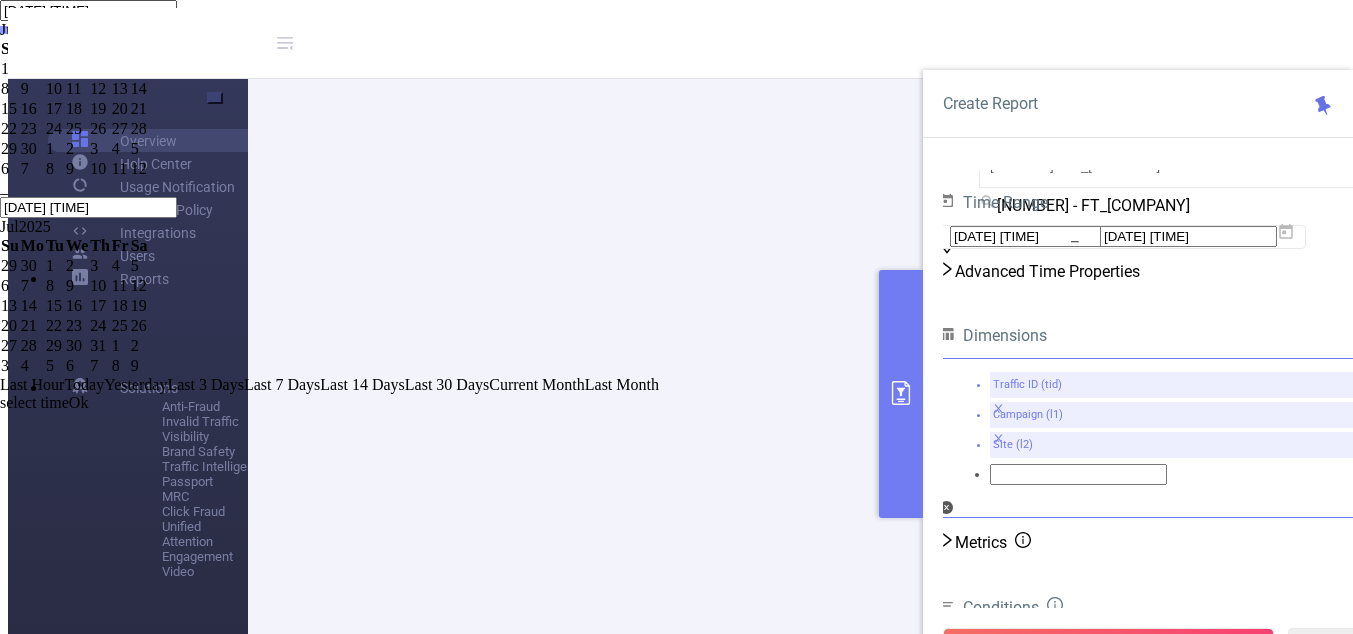 click on "8" at bounding box center [55, 286] 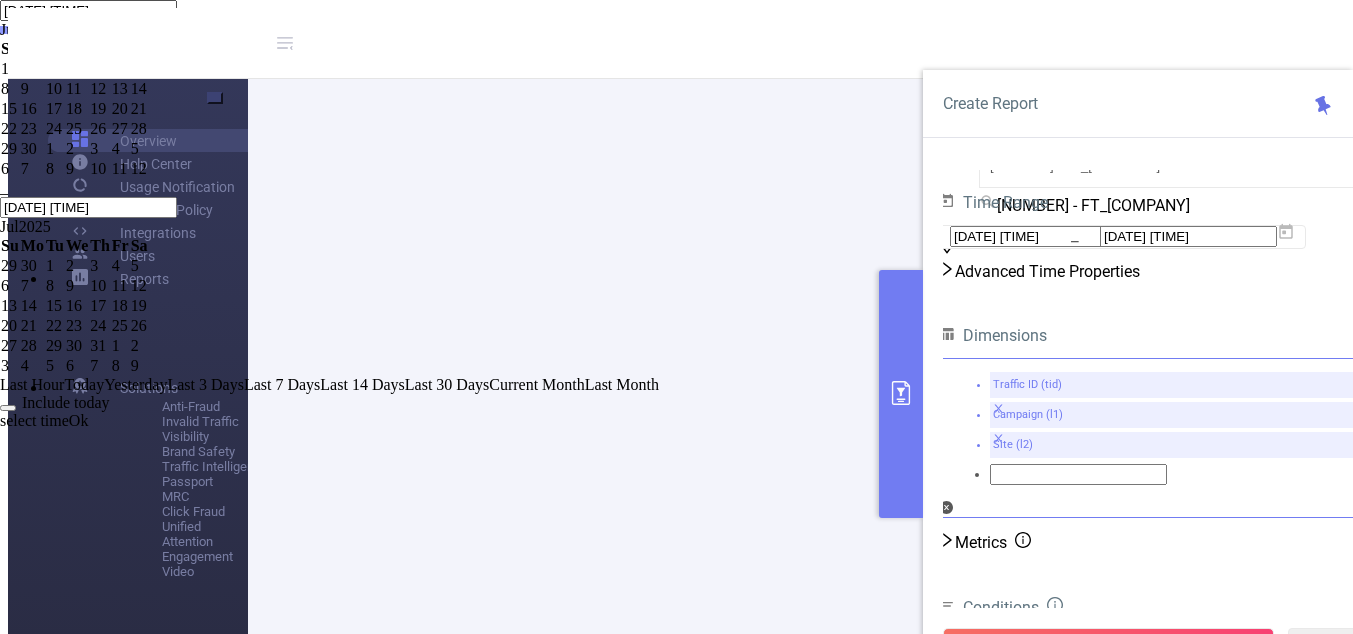 click on "Ok" at bounding box center (79, 420) 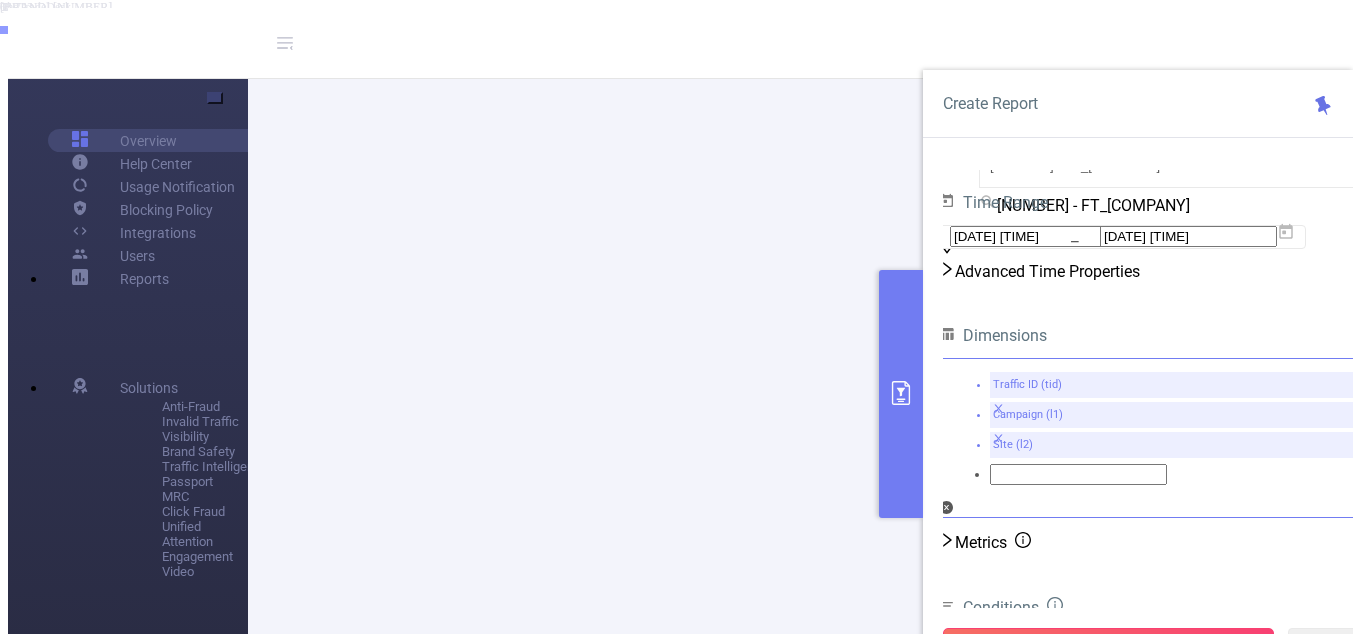 click on "Run Report" at bounding box center (1108, 646) 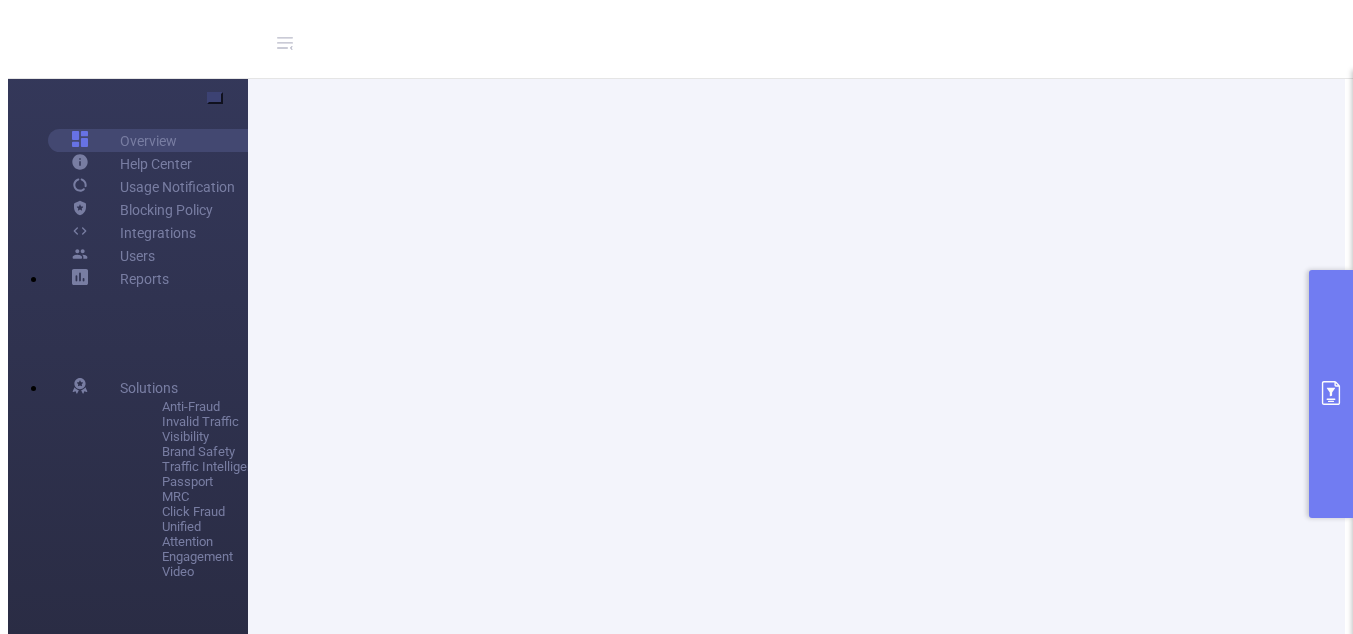 scroll, scrollTop: 373, scrollLeft: 0, axis: vertical 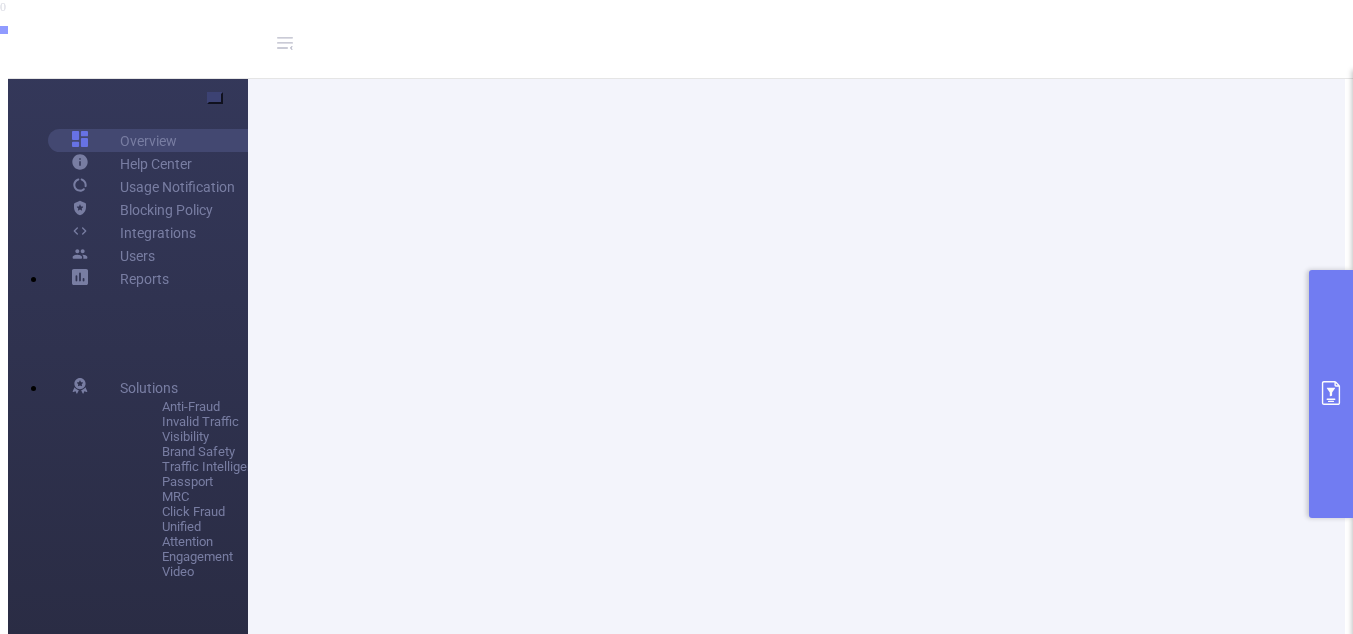 click at bounding box center [1331, 393] 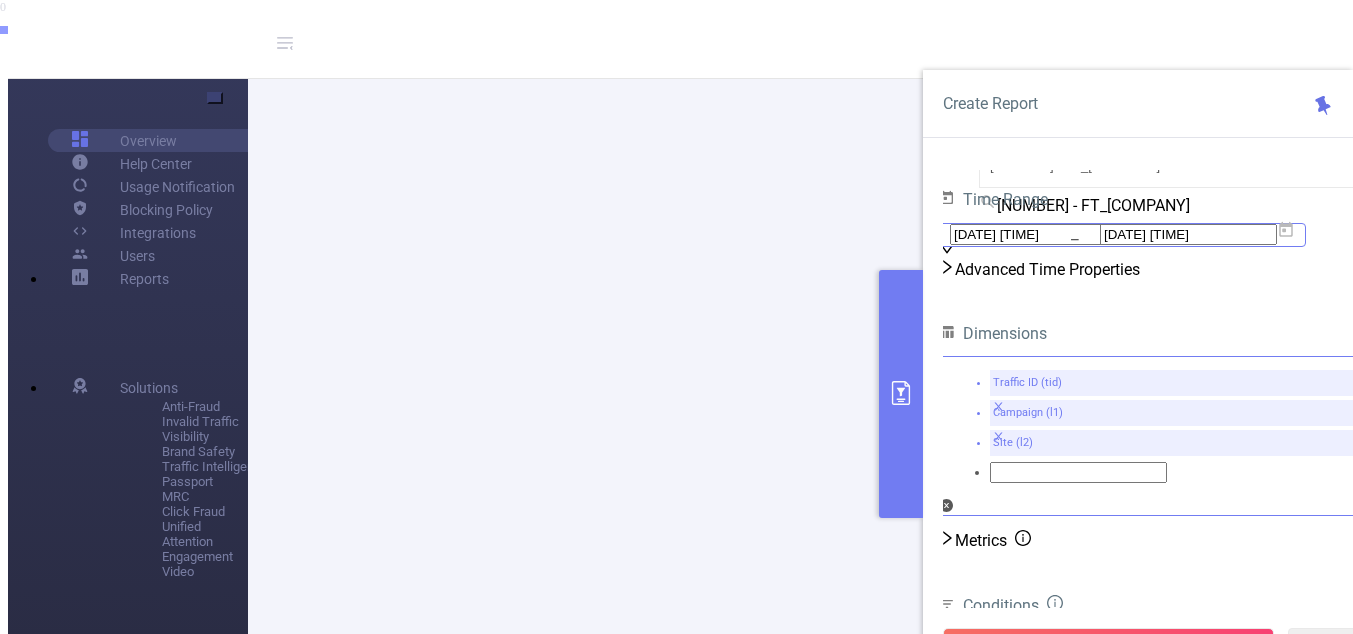 click on "[DATE] [TIME]" at bounding box center (1038, 234) 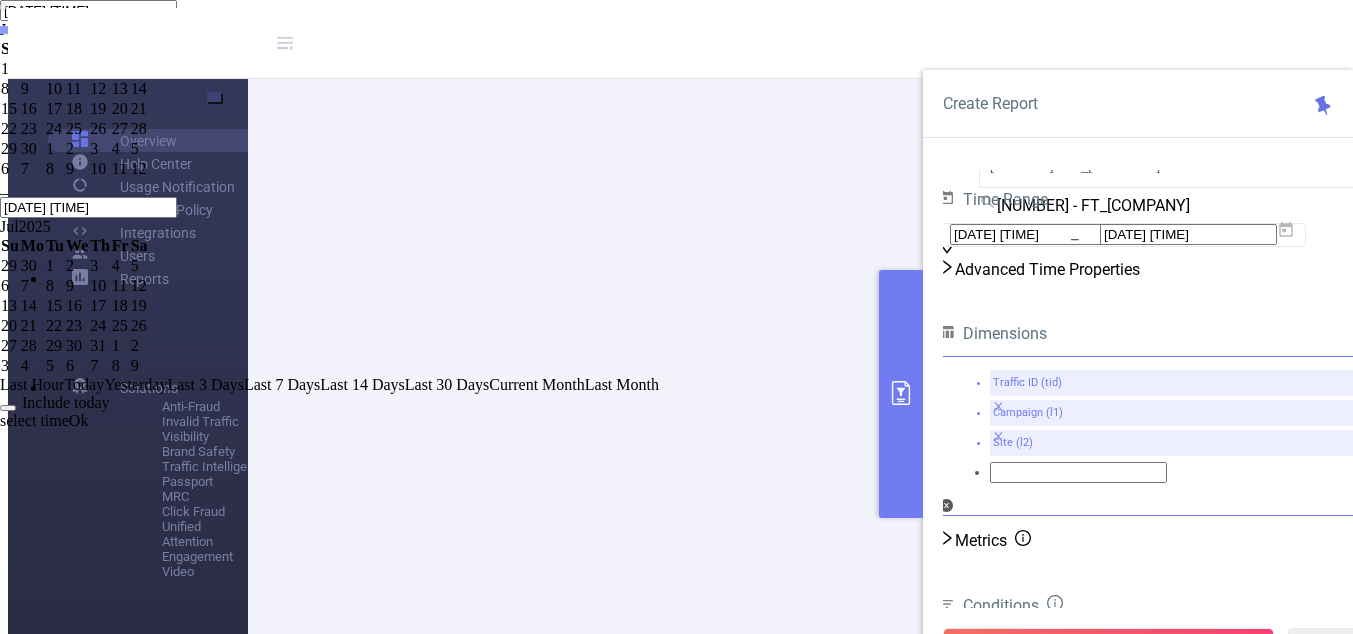 click on "Last 7 Days" at bounding box center [282, 384] 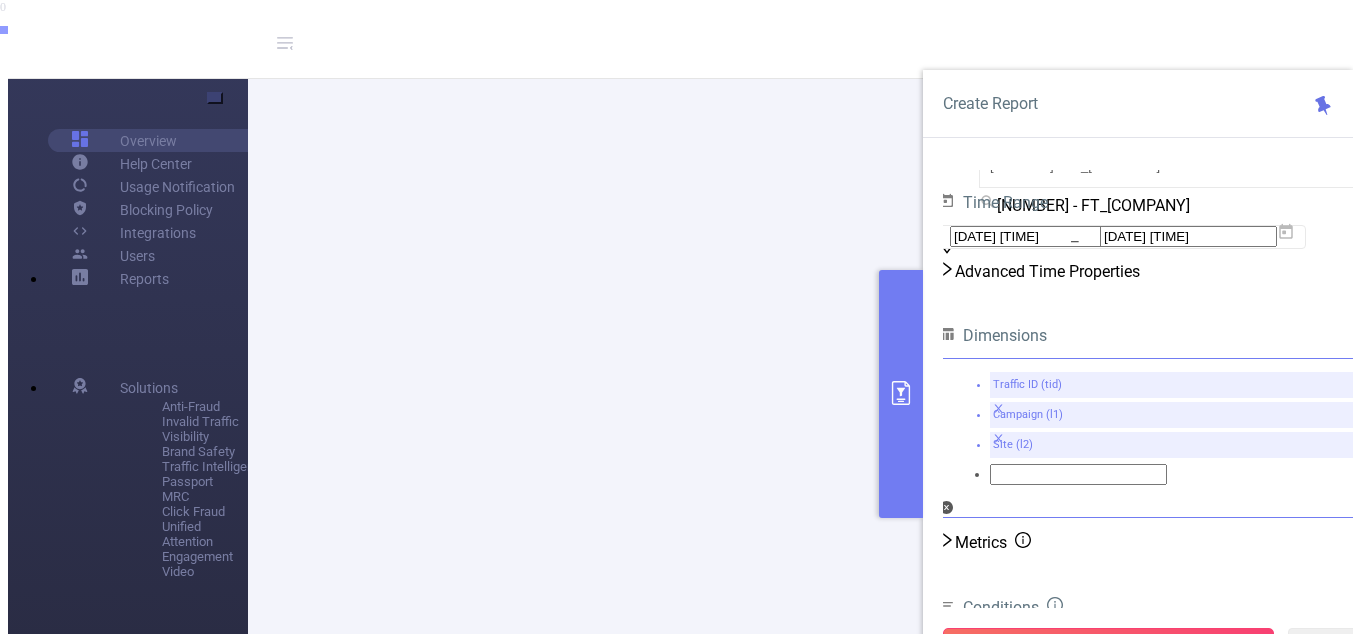 click on "Run Report" at bounding box center (1108, 646) 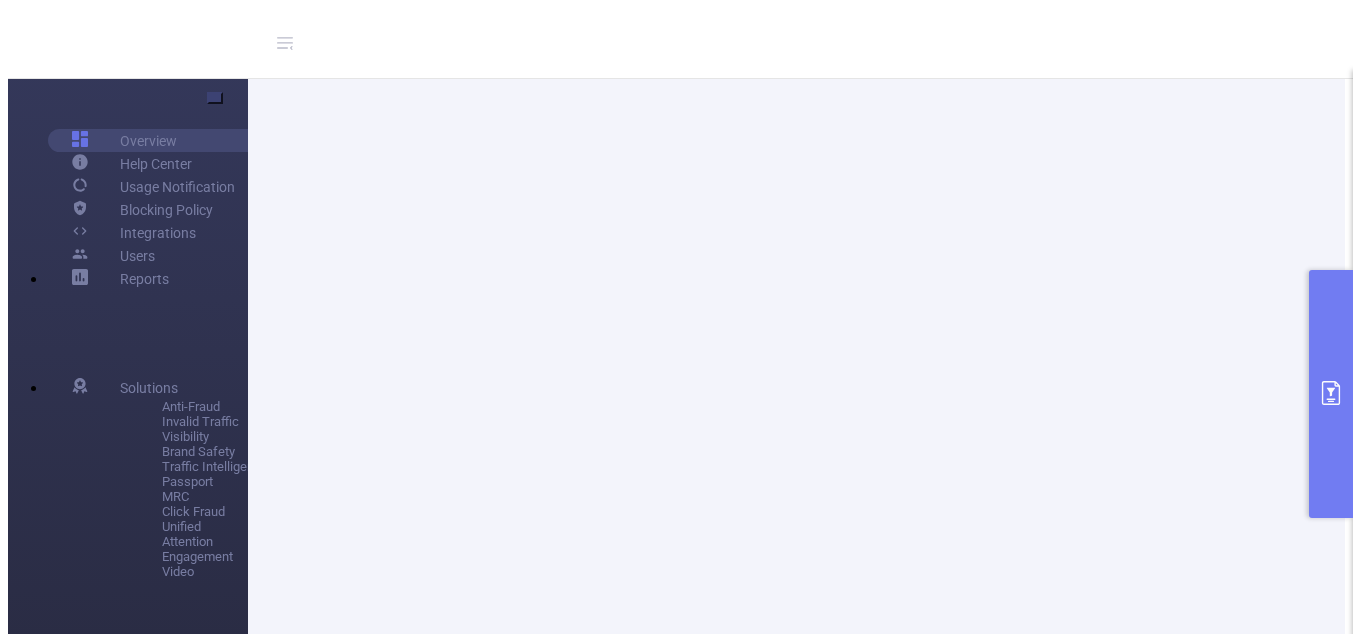 scroll, scrollTop: 103, scrollLeft: 0, axis: vertical 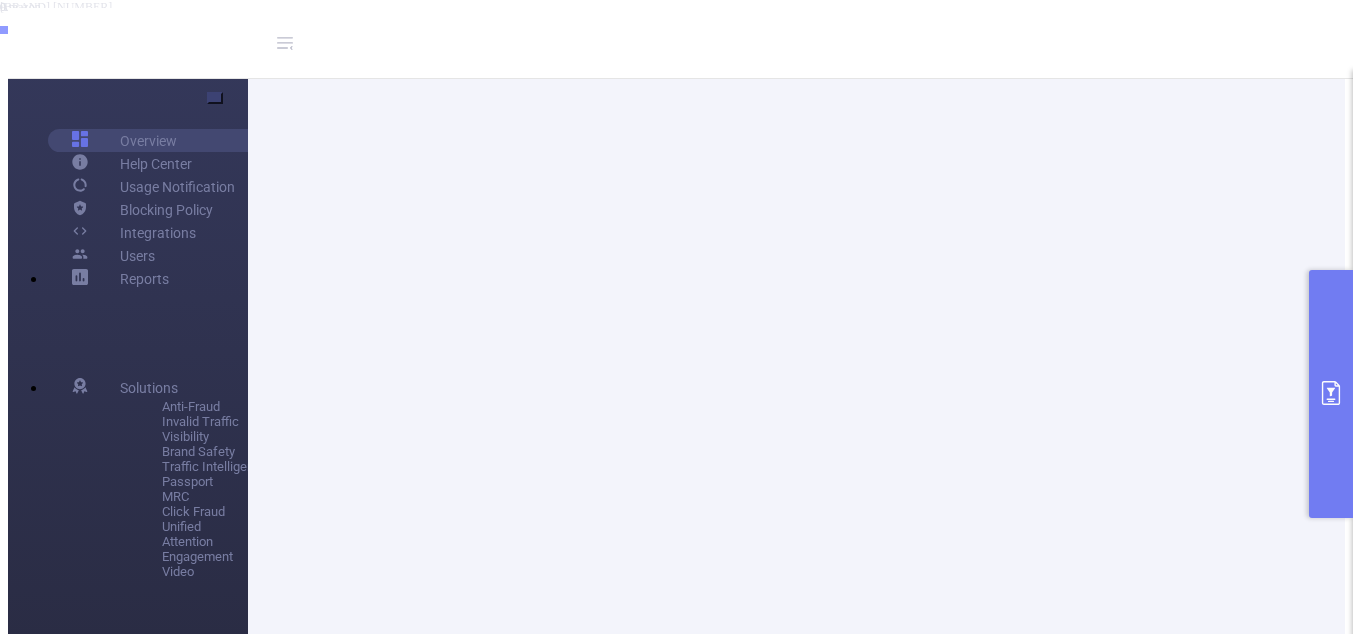 click at bounding box center (1331, 393) 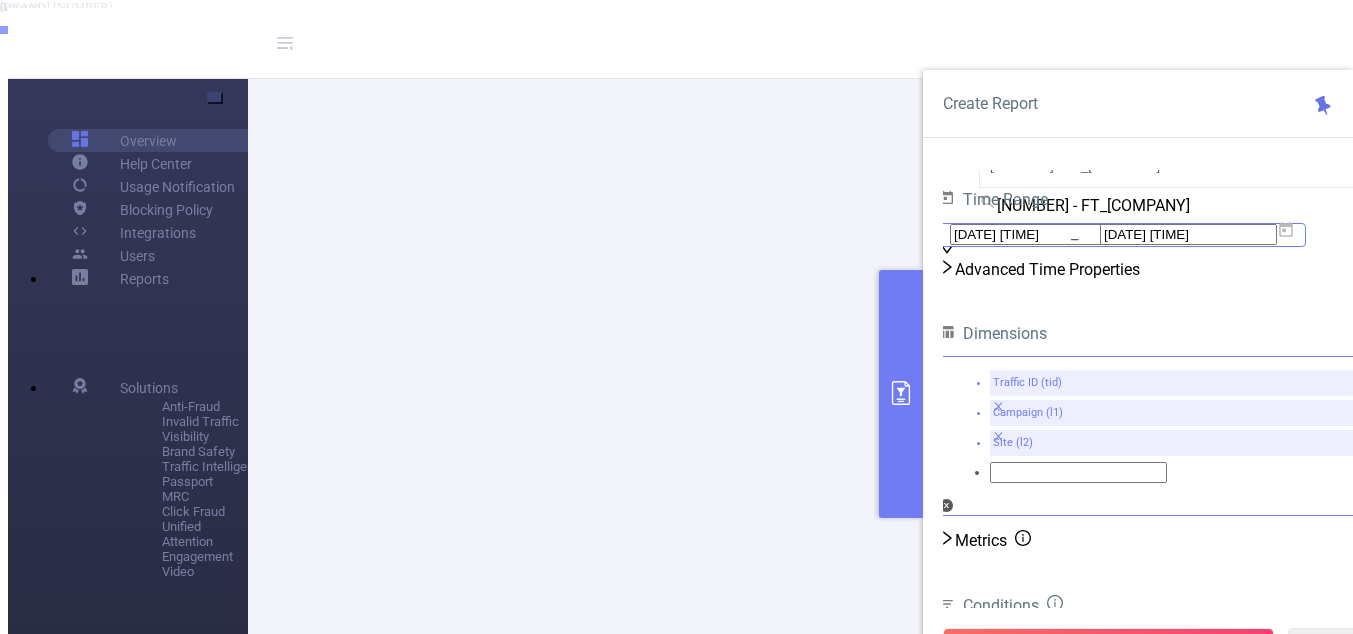 click on "[DATE] [TIME]" at bounding box center [1038, 234] 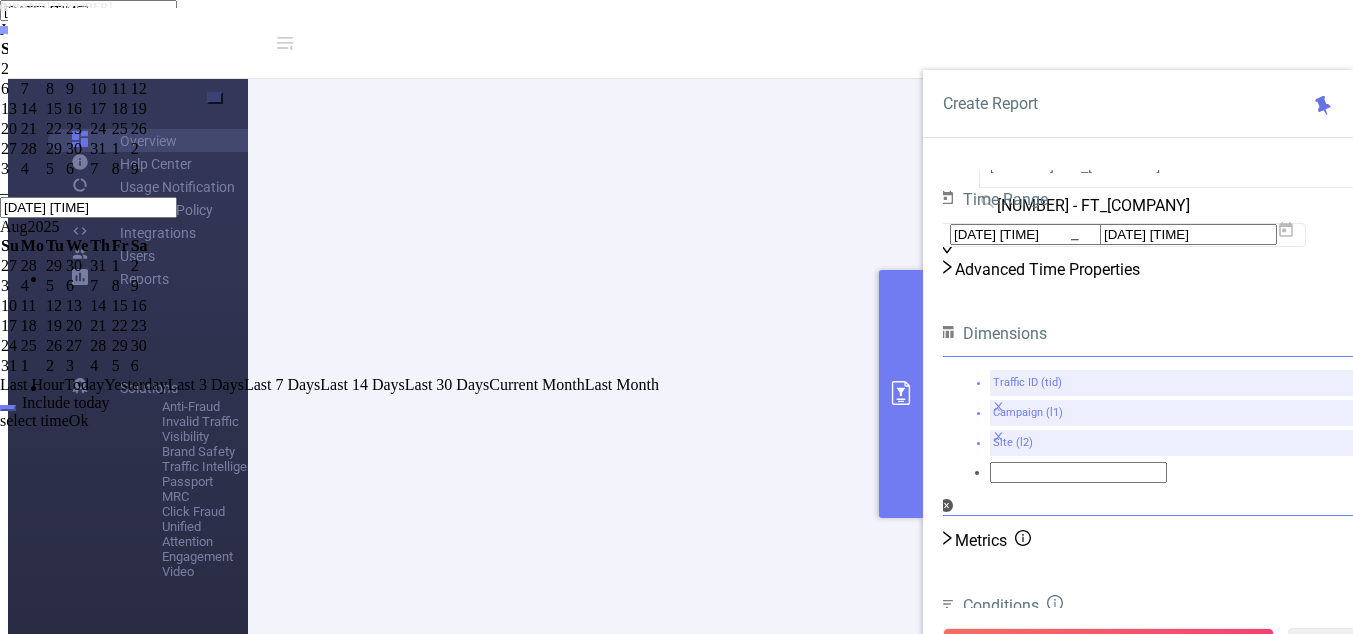 click at bounding box center (0, 29) 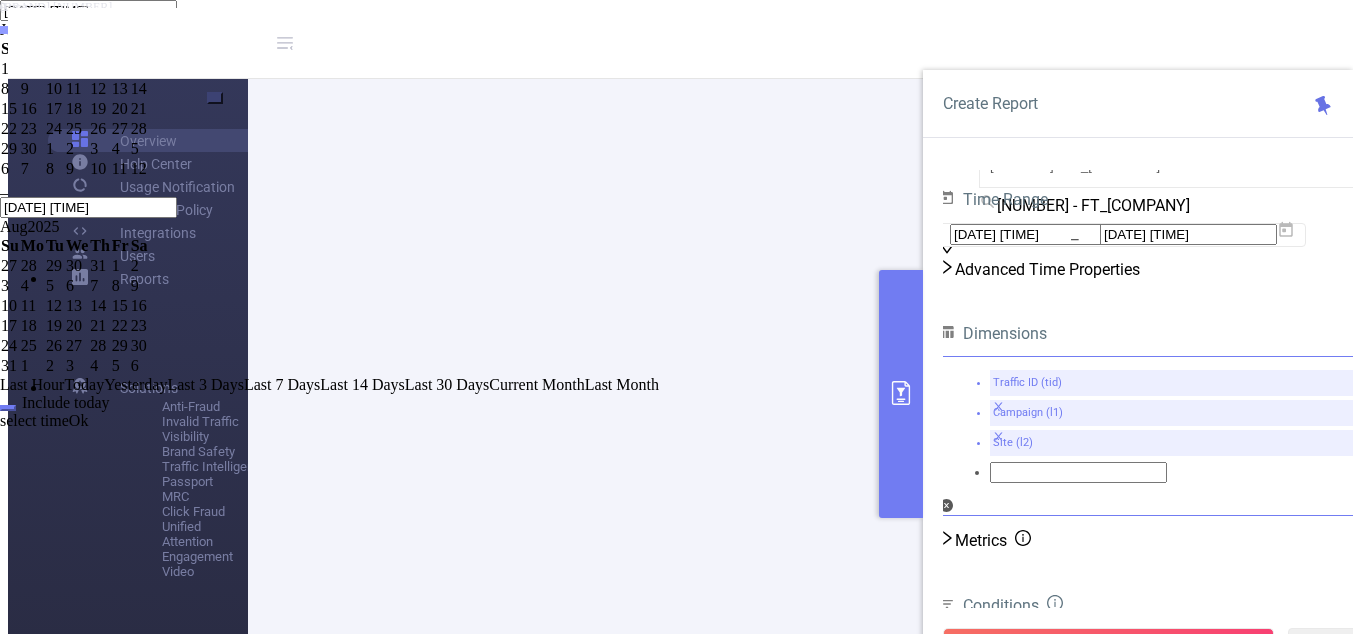 click on "Last 14 Days" at bounding box center (362, 384) 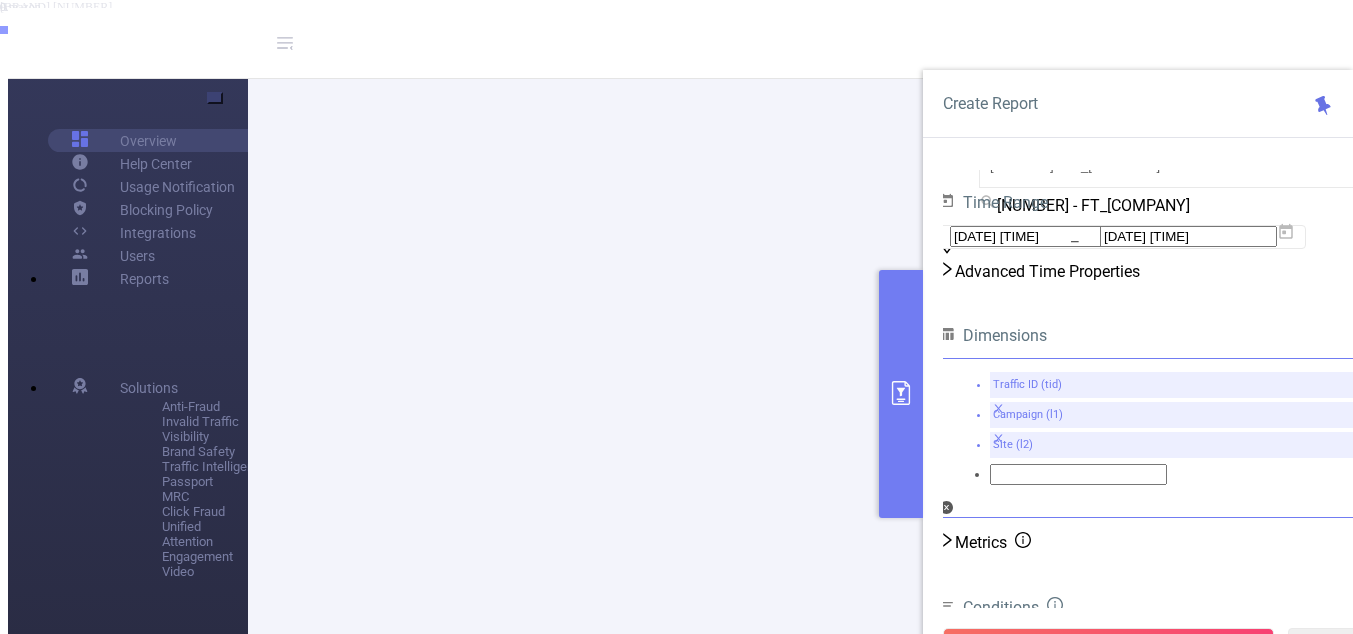 click on "Run Report" at bounding box center (1108, 646) 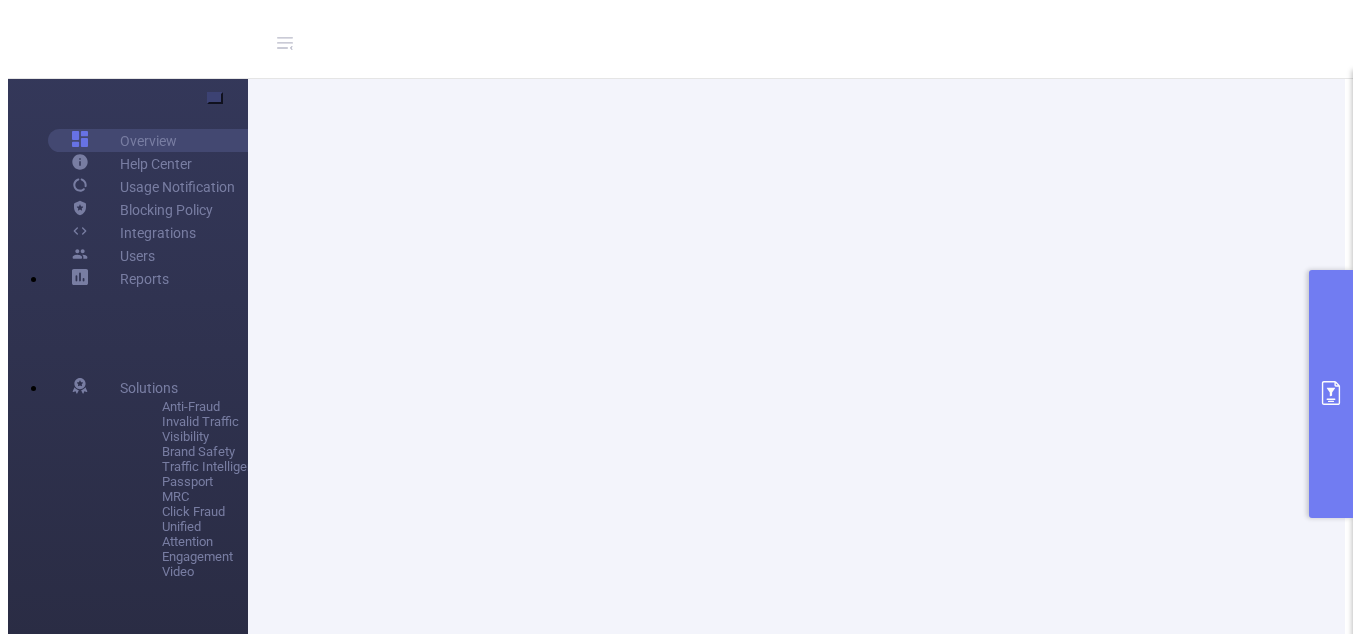 scroll, scrollTop: 373, scrollLeft: 0, axis: vertical 